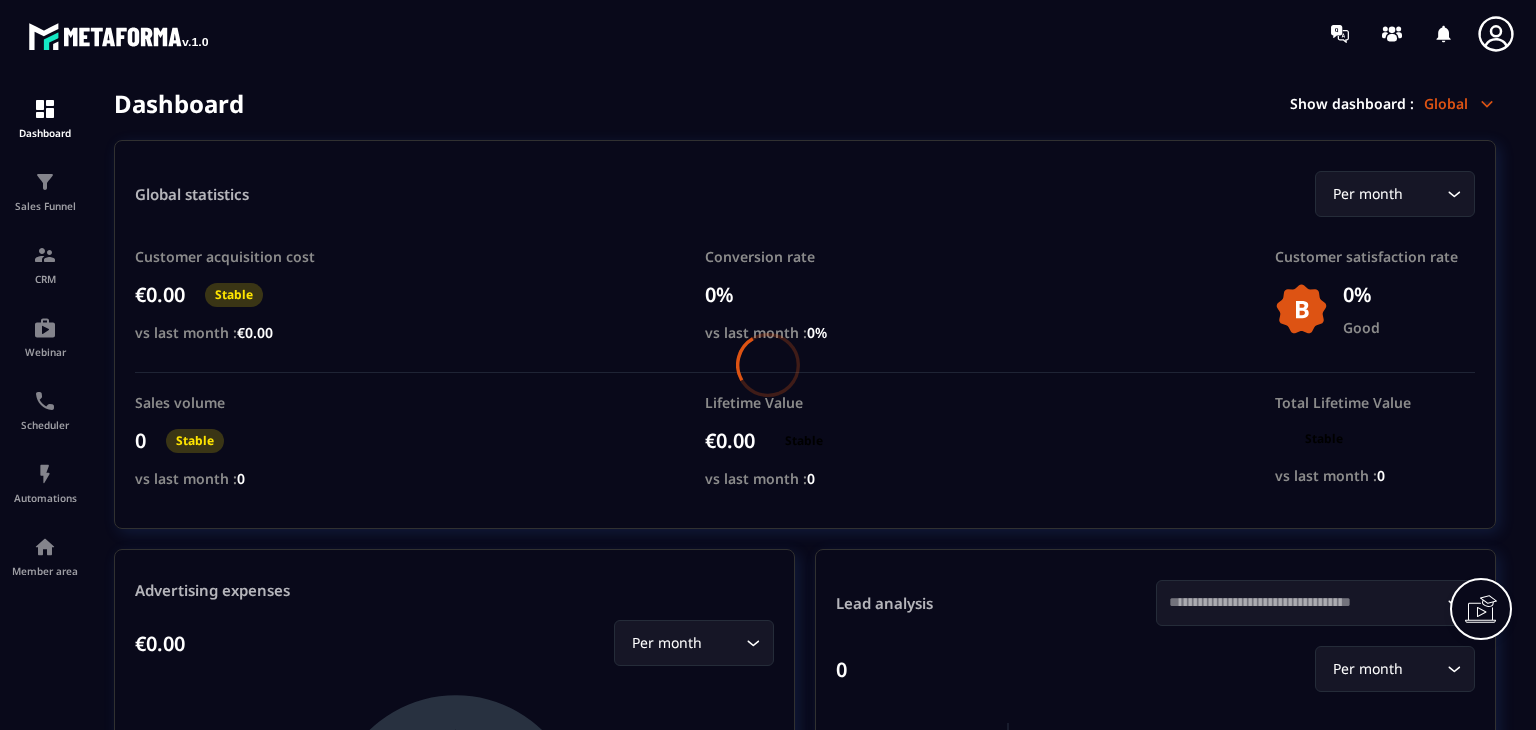 scroll, scrollTop: 0, scrollLeft: 0, axis: both 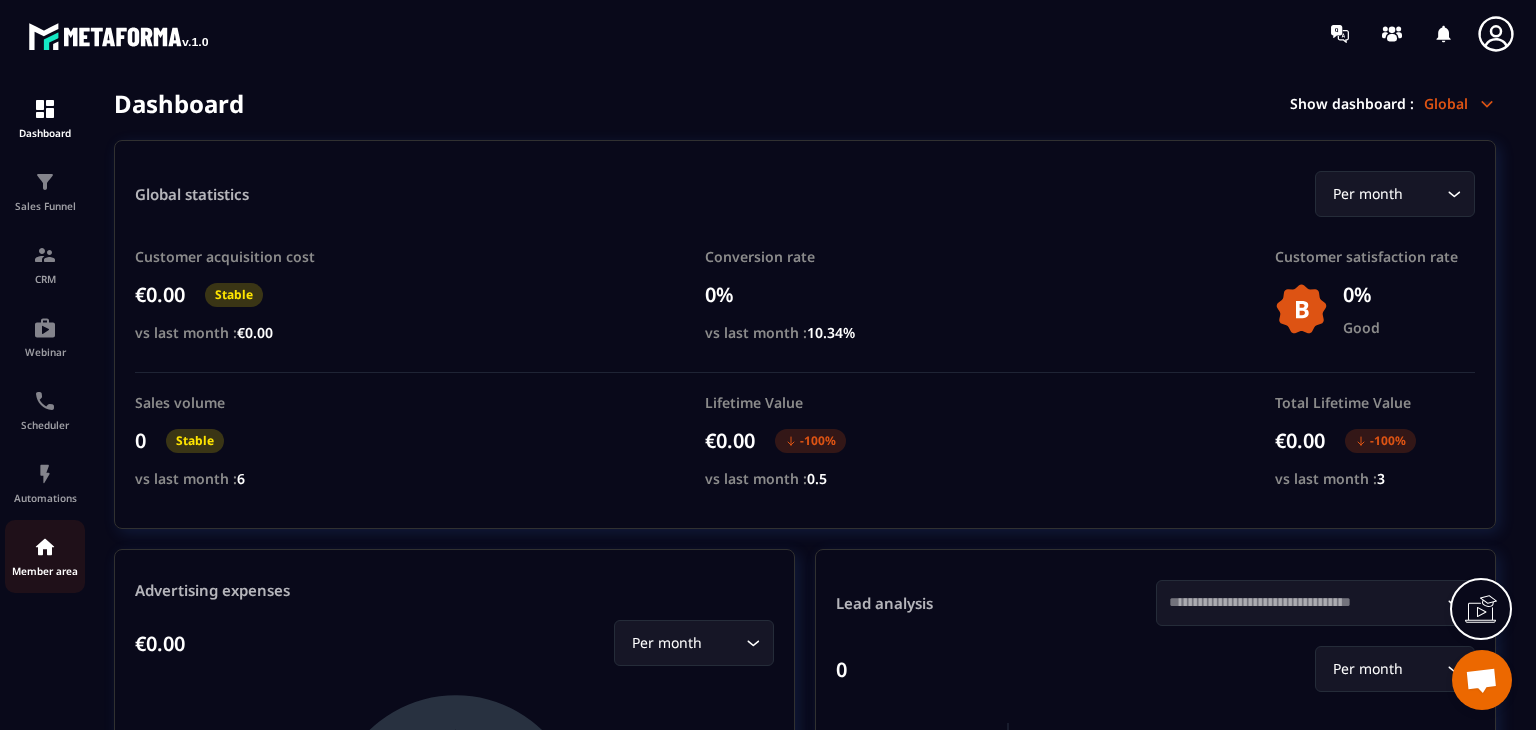 click on "Member area" at bounding box center [45, 556] 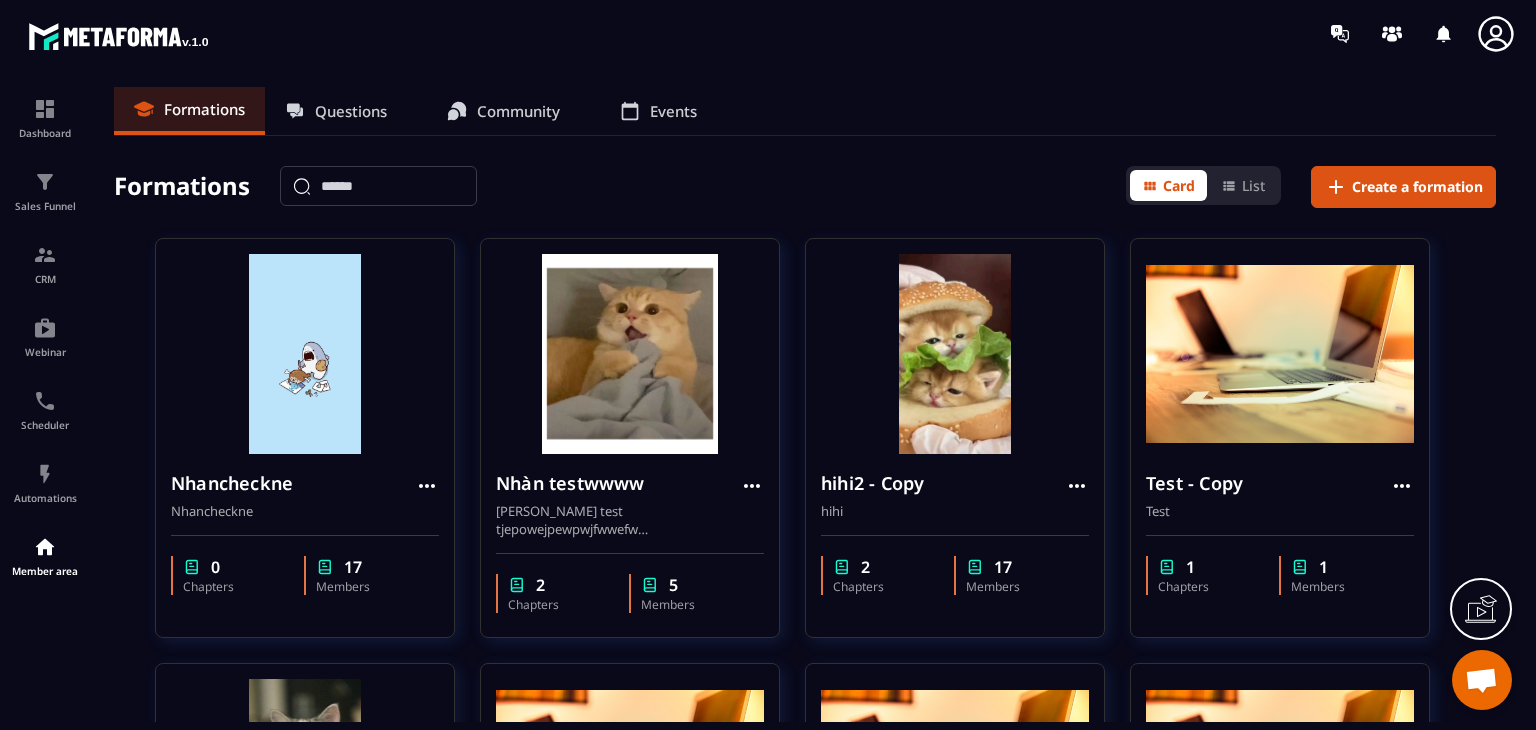 click on "Community" at bounding box center (518, 111) 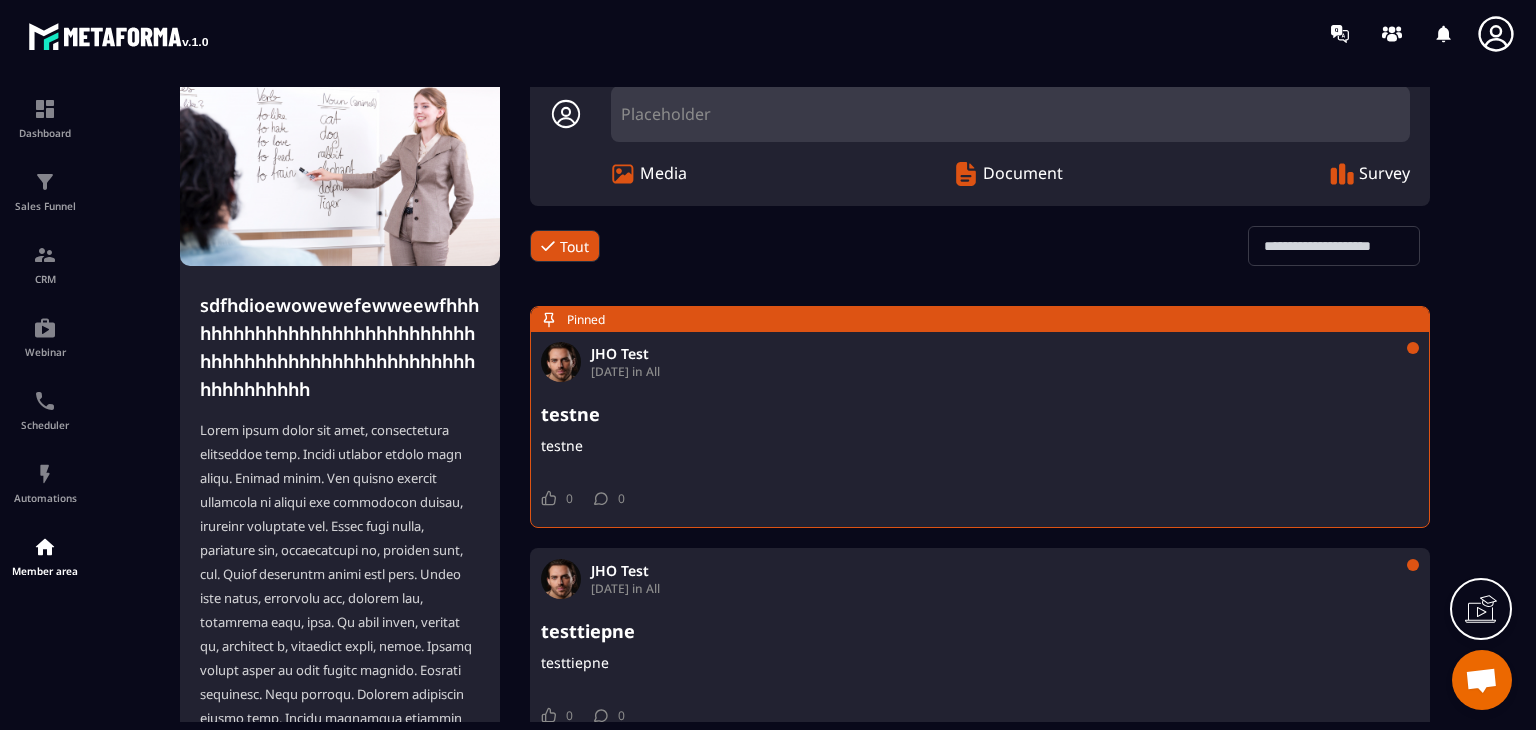 scroll, scrollTop: 0, scrollLeft: 0, axis: both 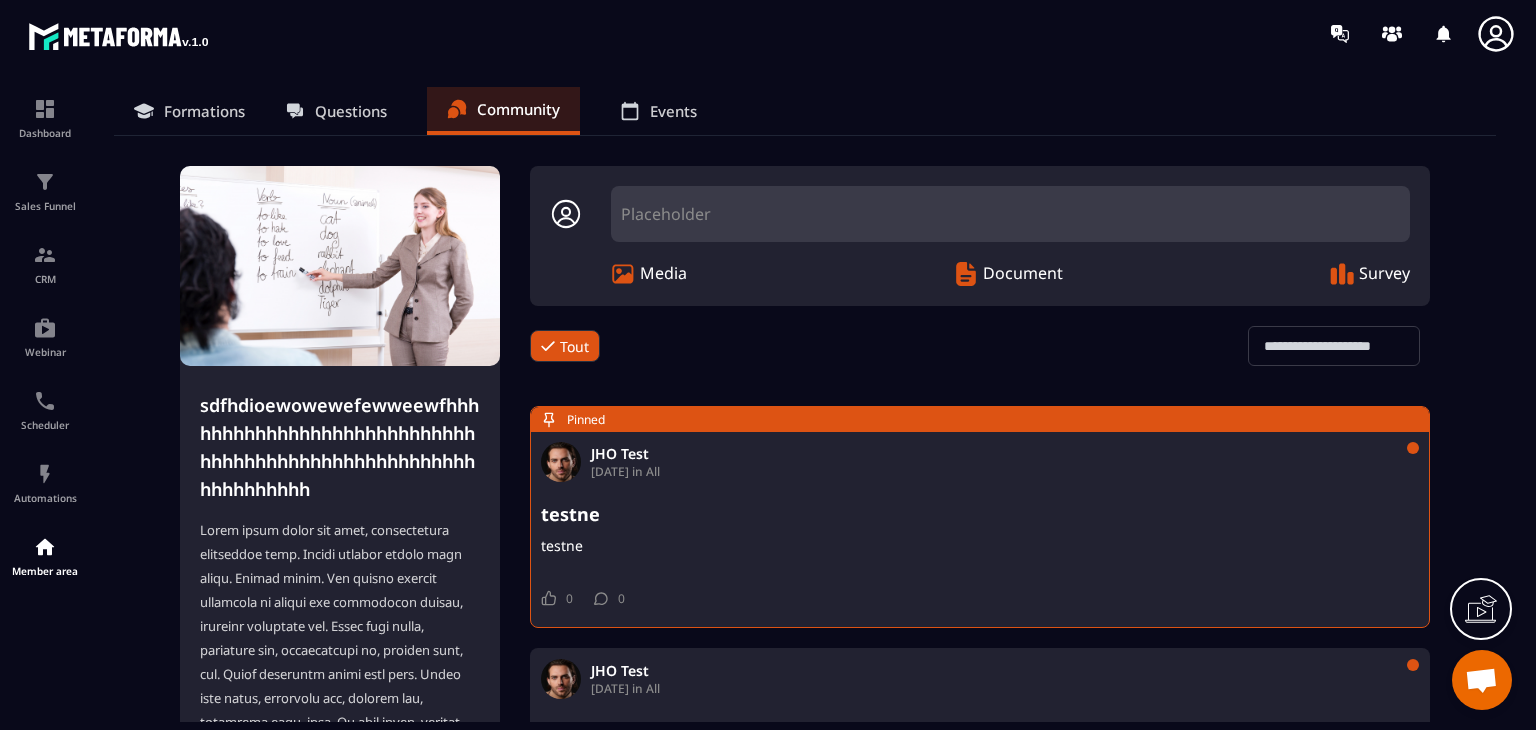 click on "Placeholder" at bounding box center (1010, 214) 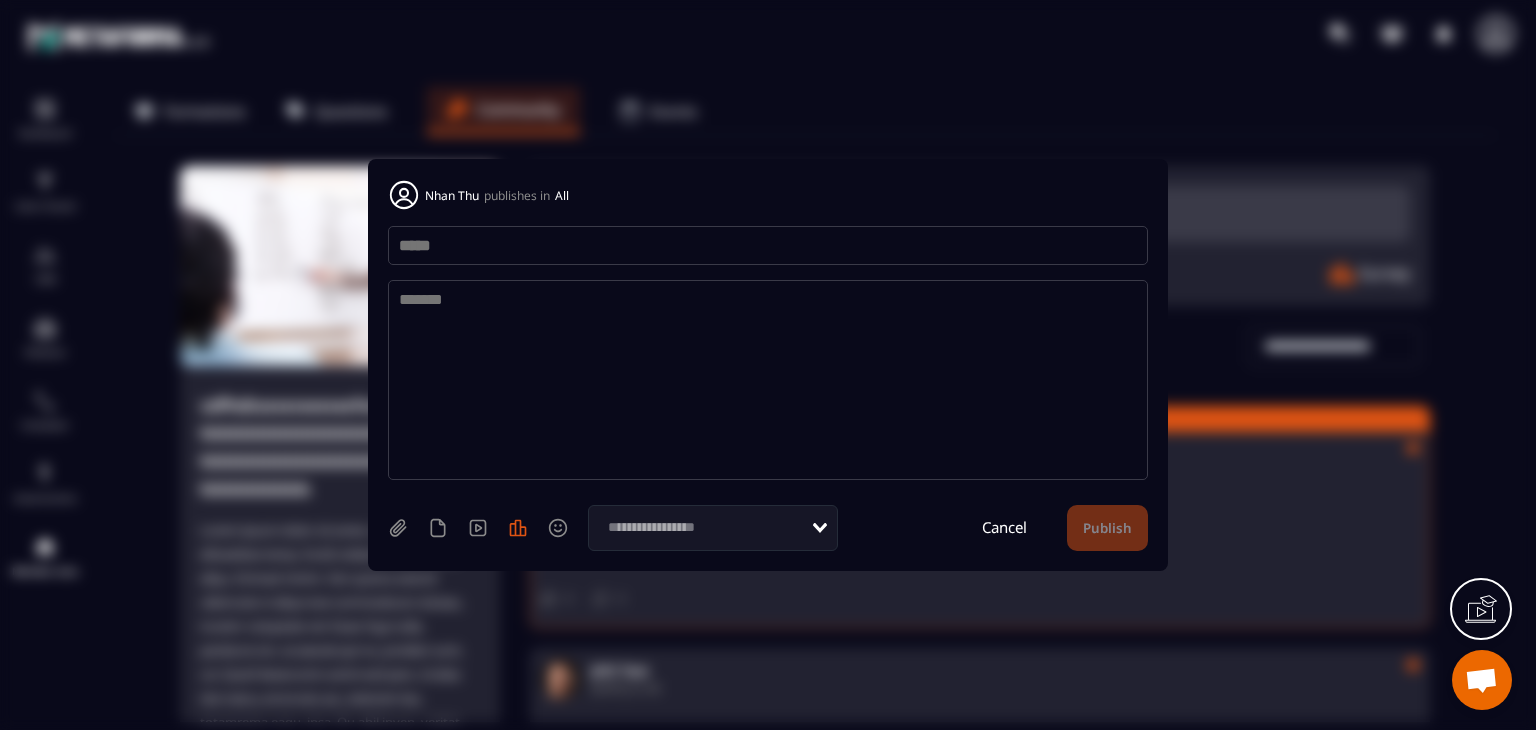 click 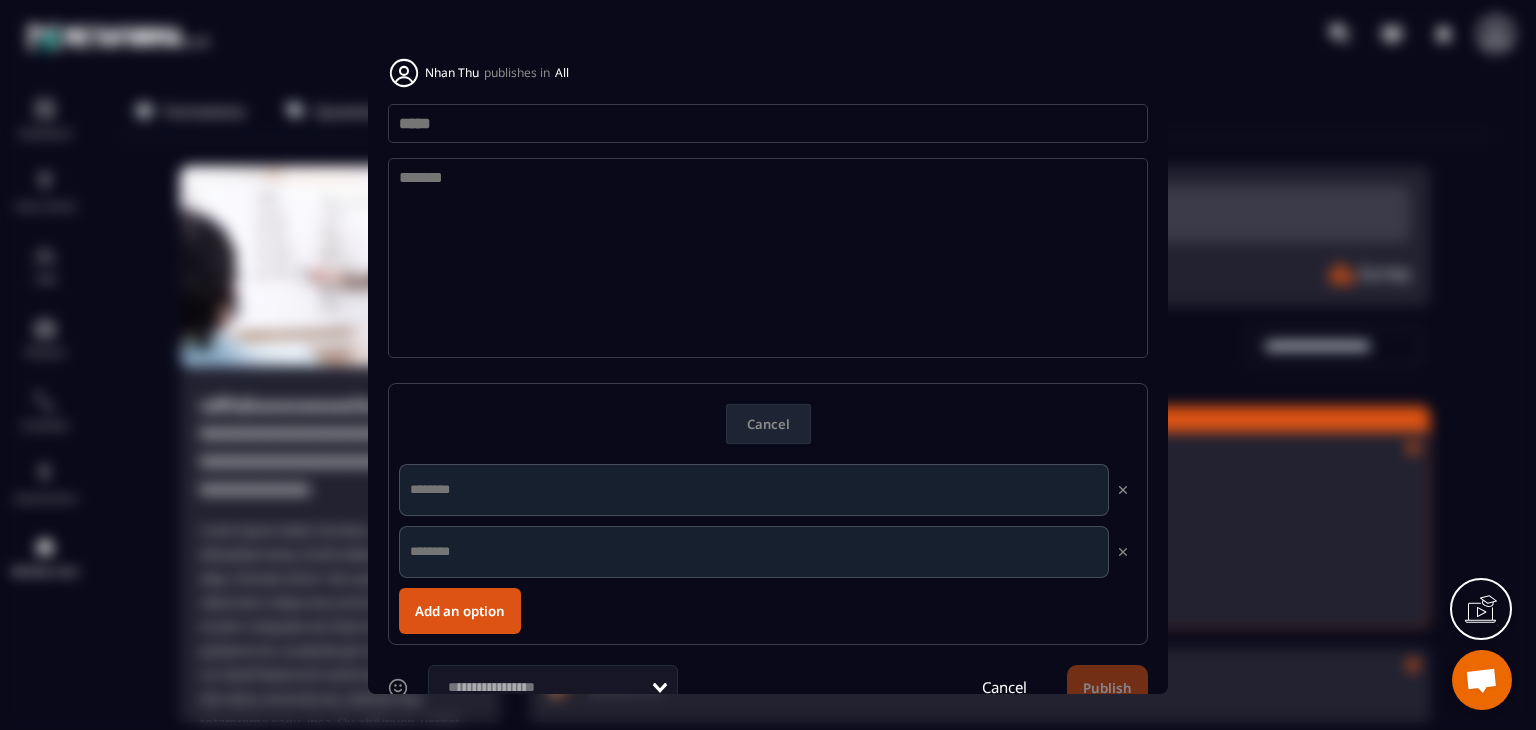 click at bounding box center (768, 123) 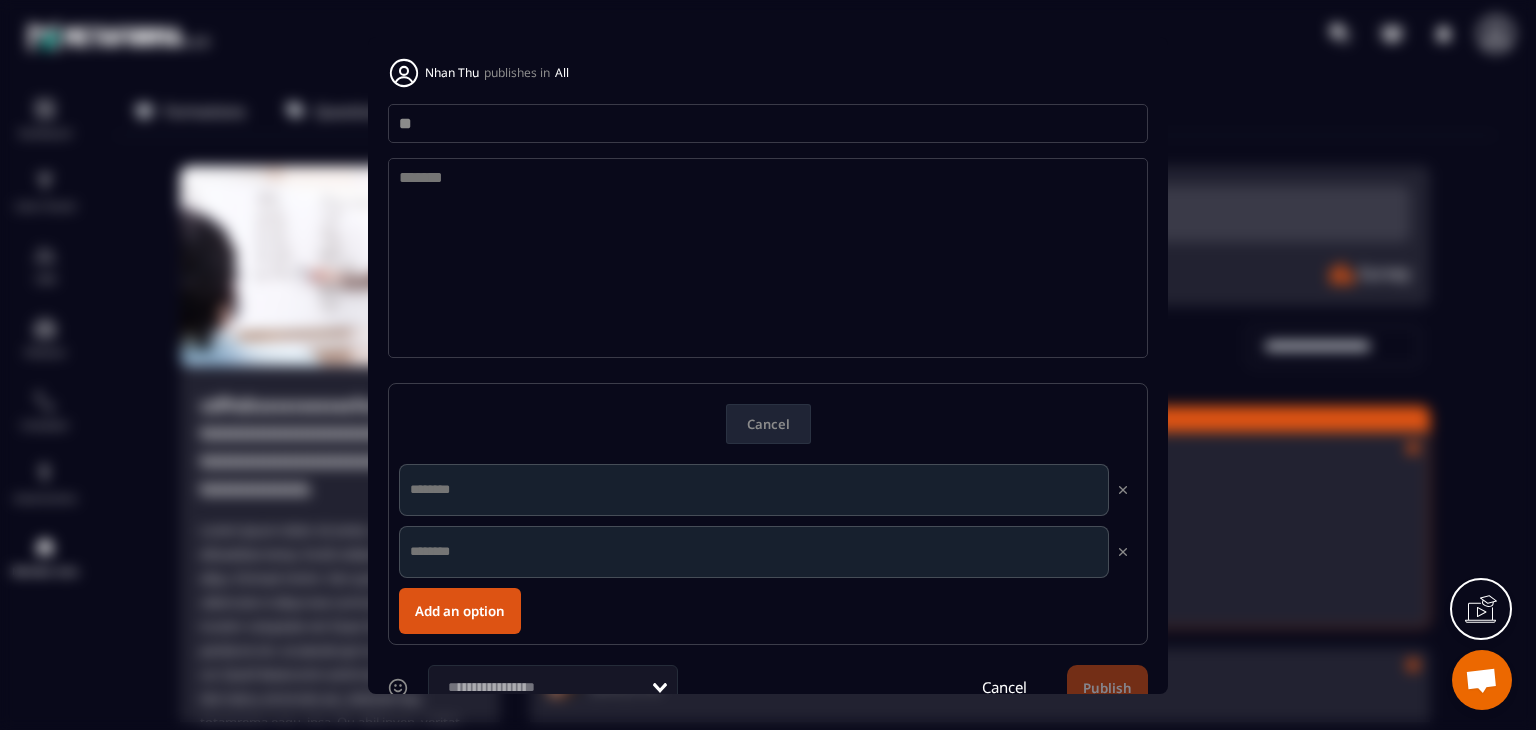 type on "*" 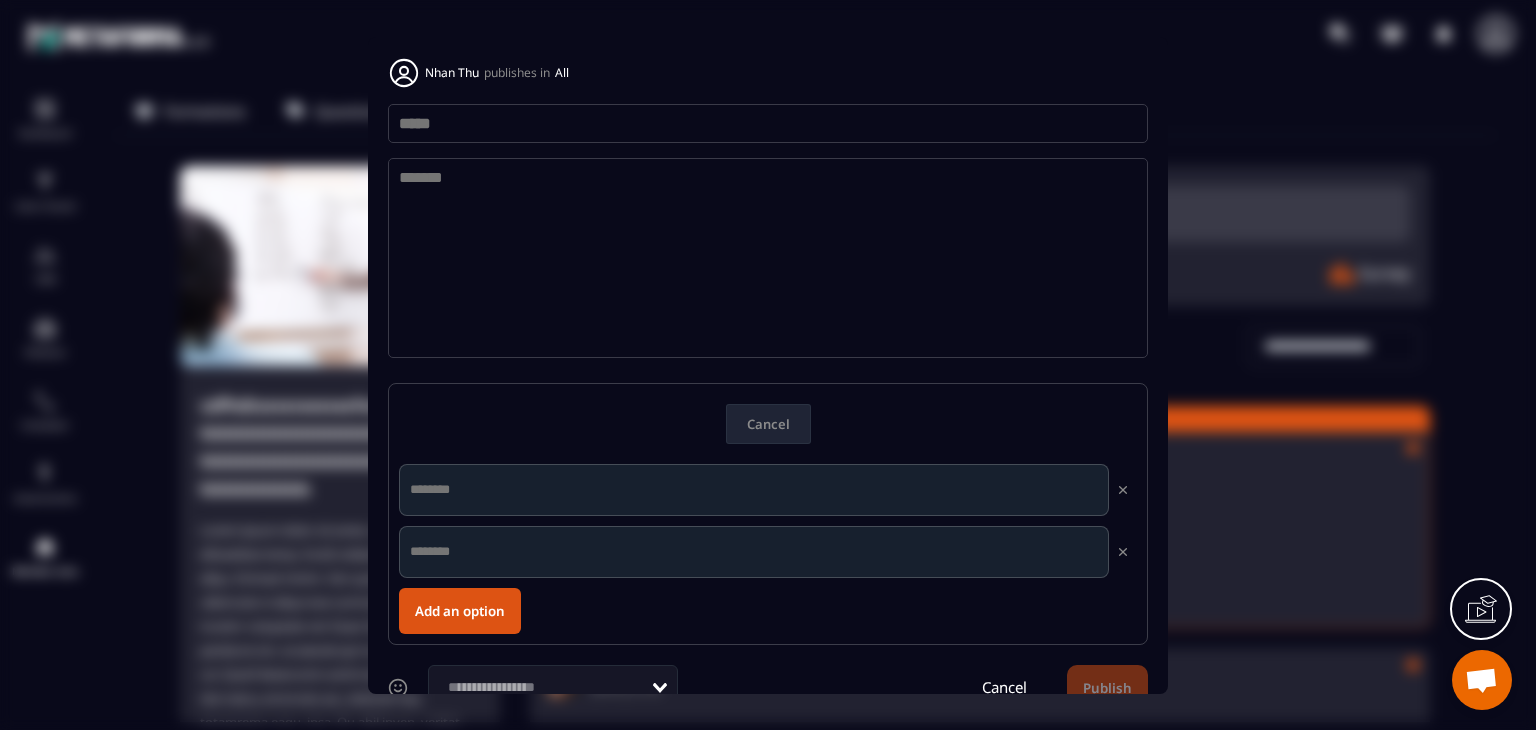 paste on "**********" 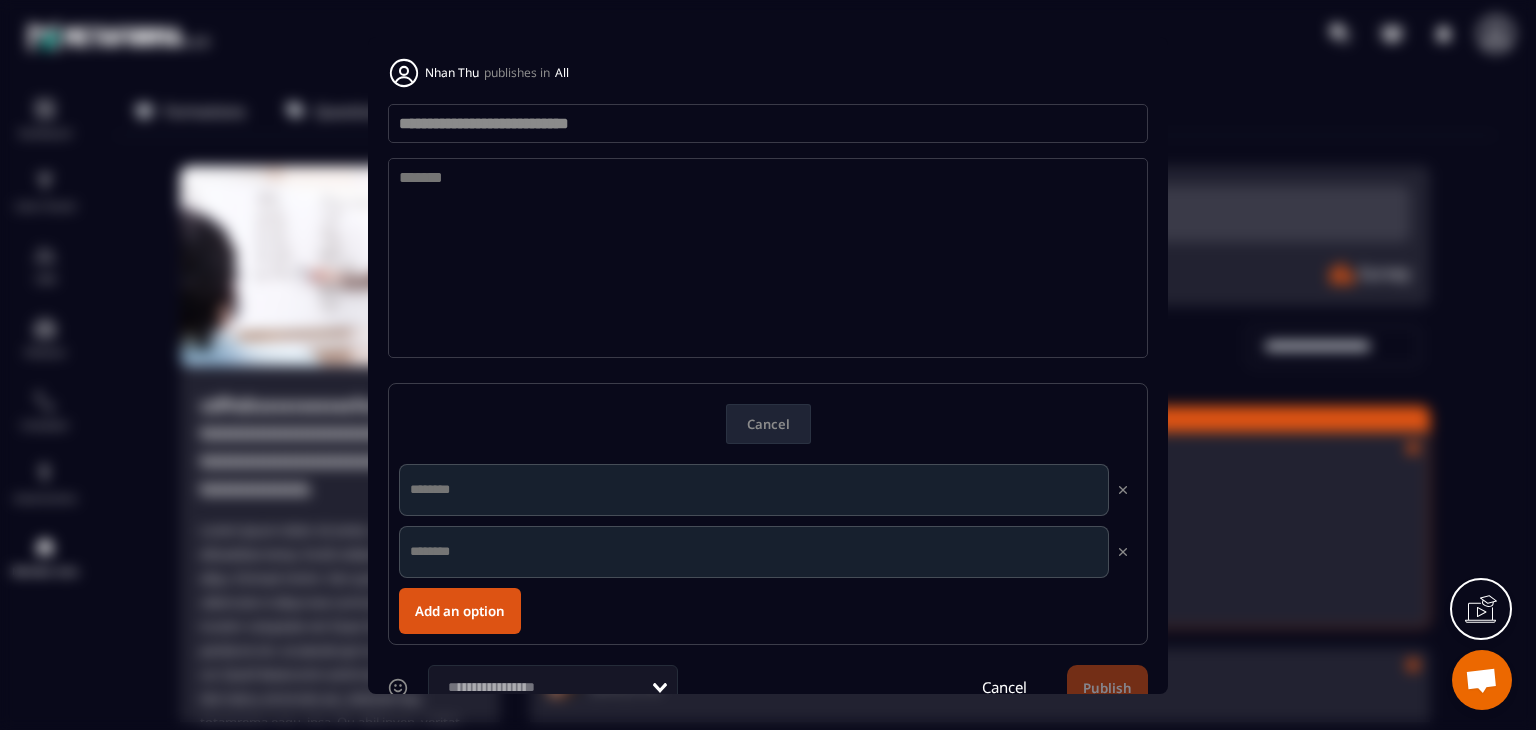 click on "**********" at bounding box center [768, 123] 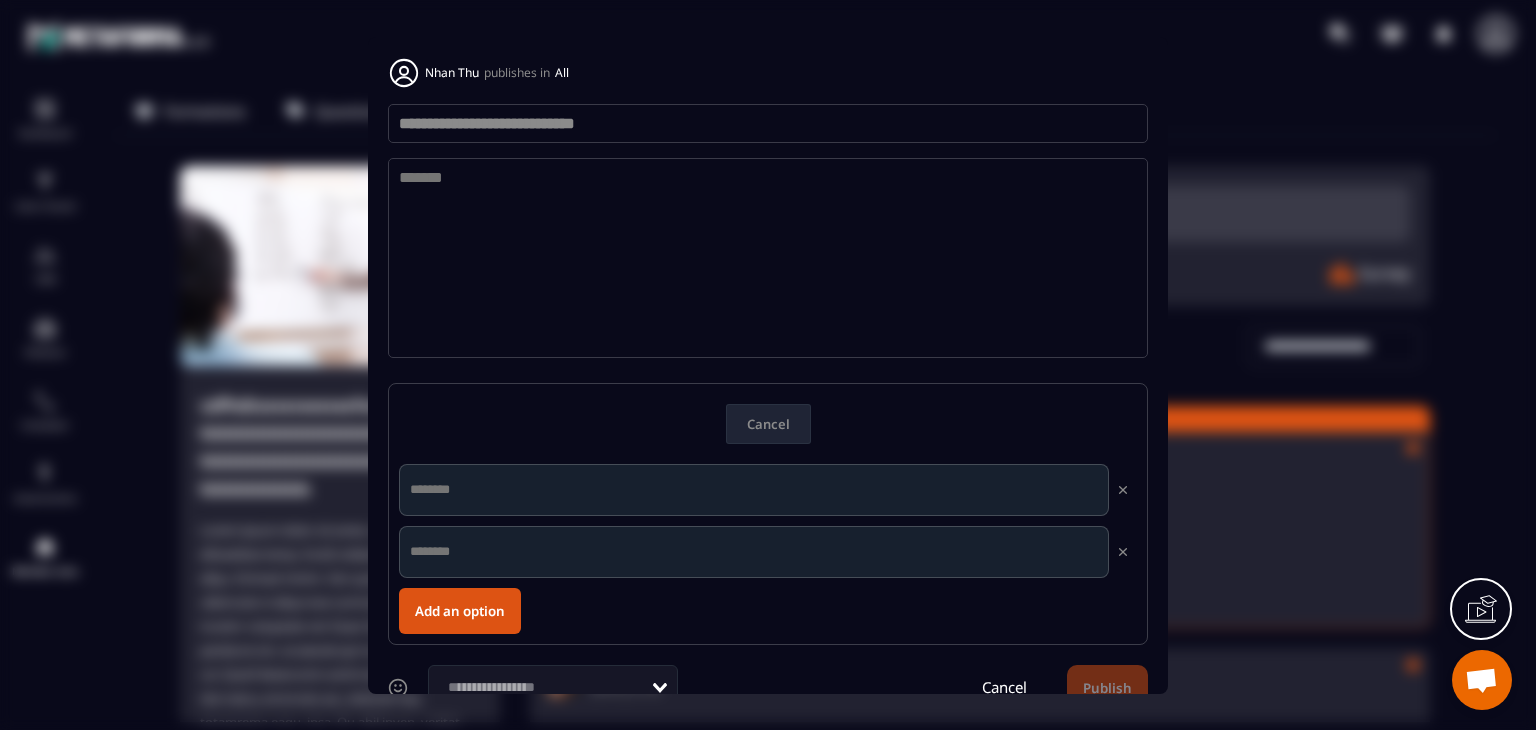 click on "**********" at bounding box center (768, 123) 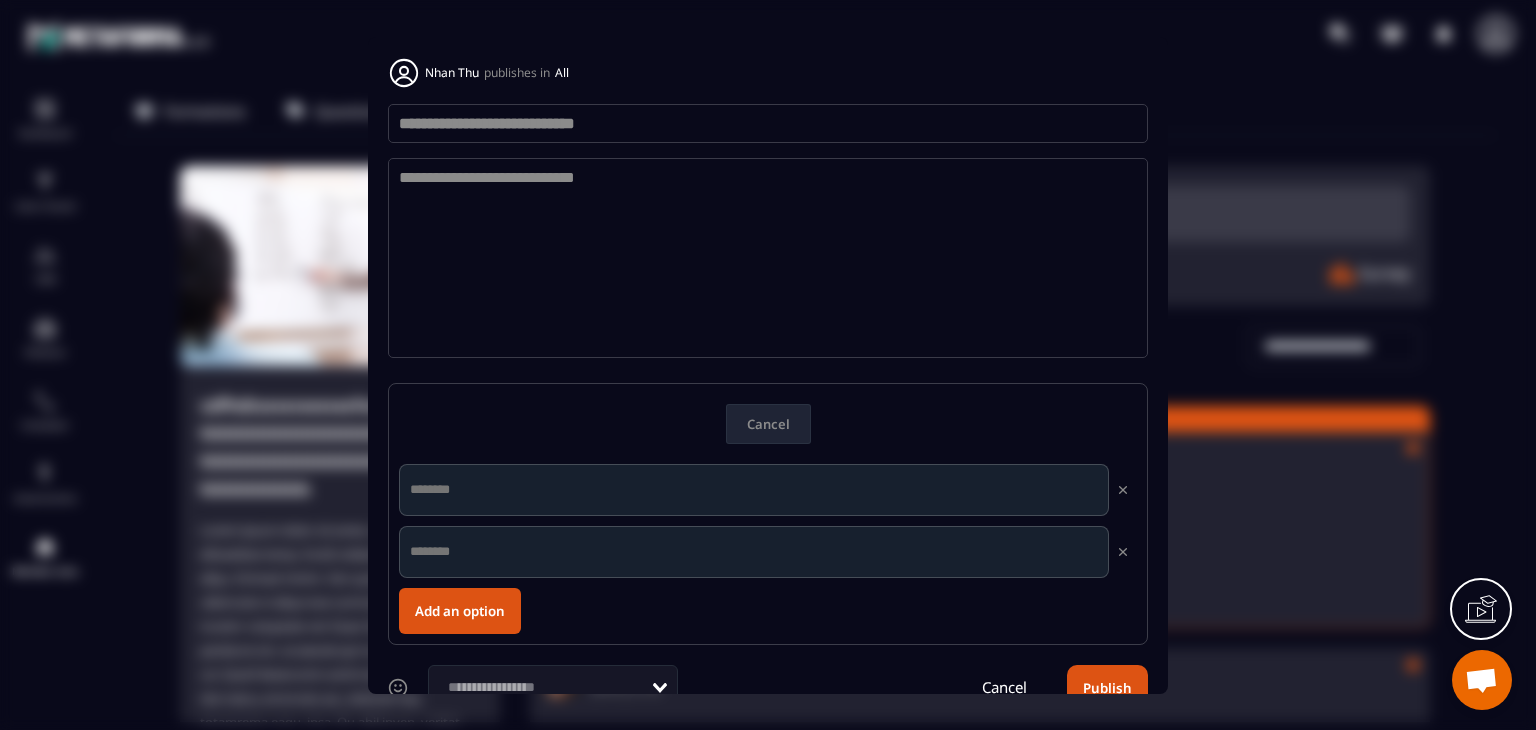 type on "**********" 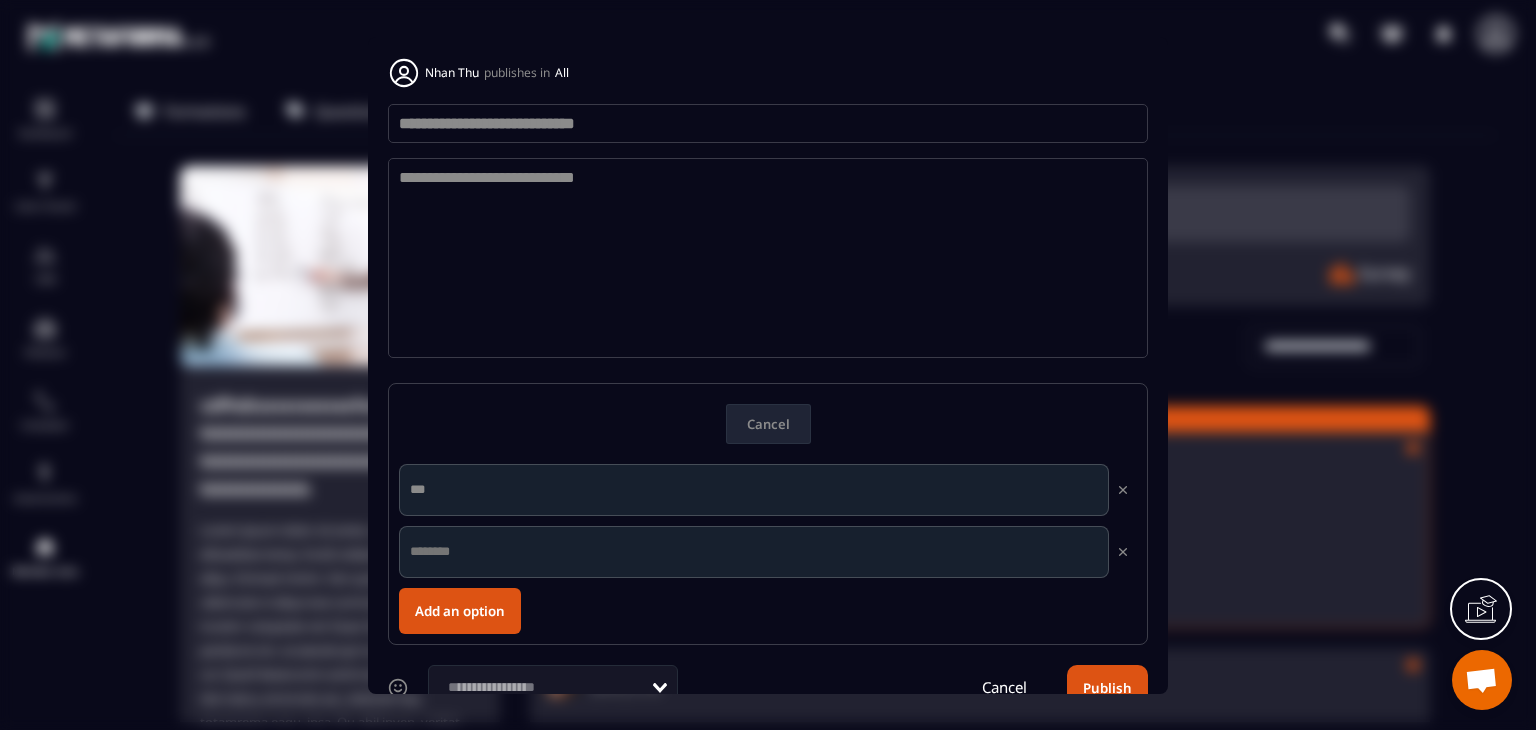 type on "***" 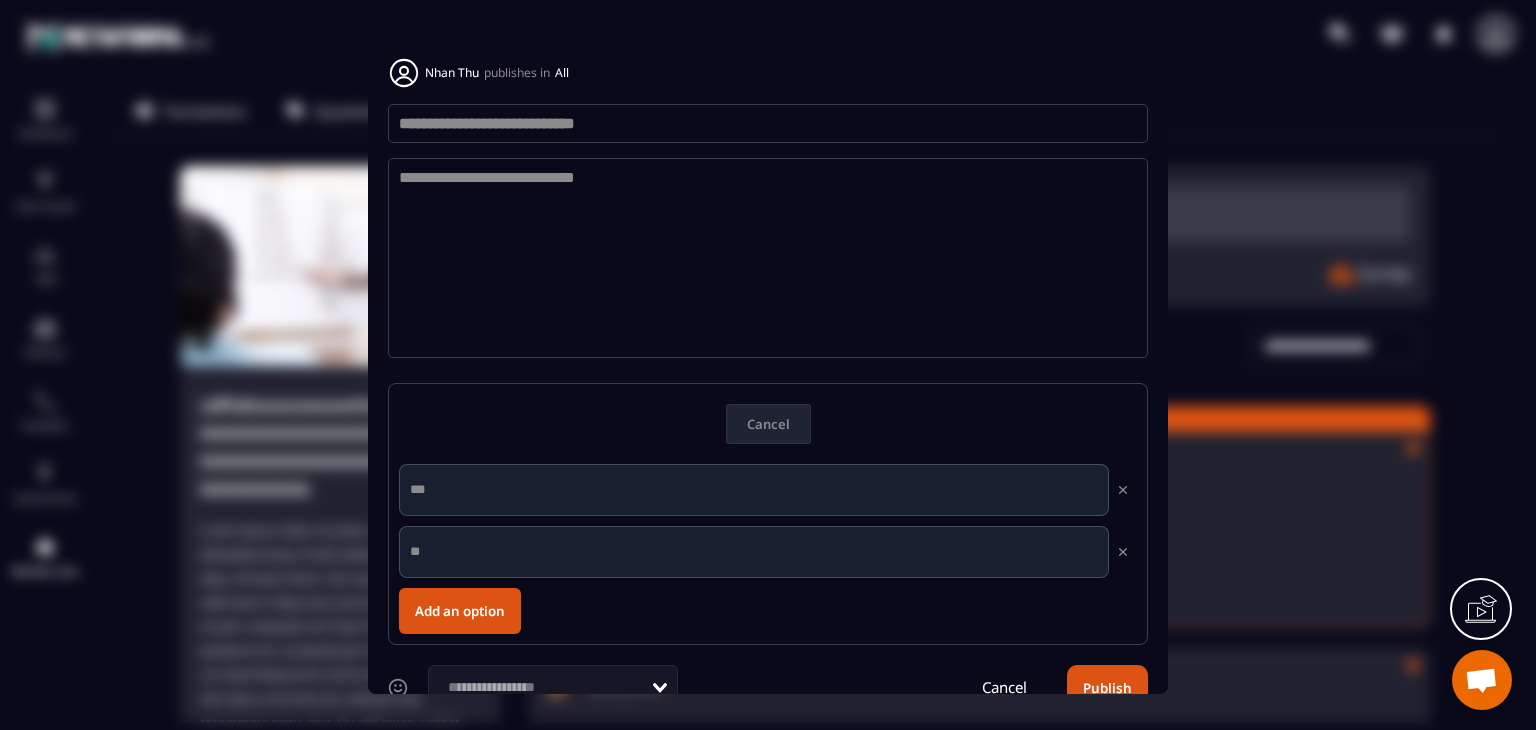 scroll, scrollTop: 40, scrollLeft: 0, axis: vertical 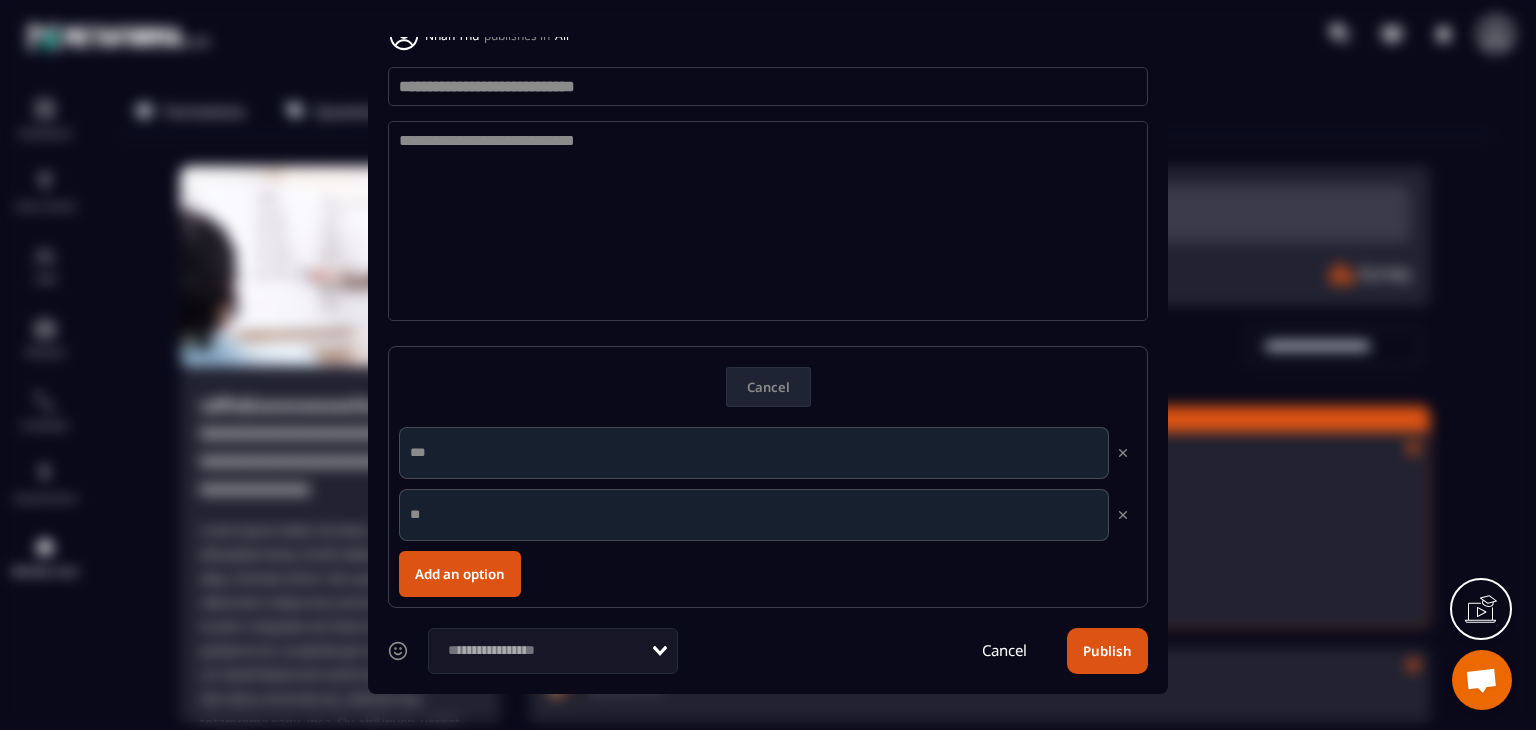 type on "**" 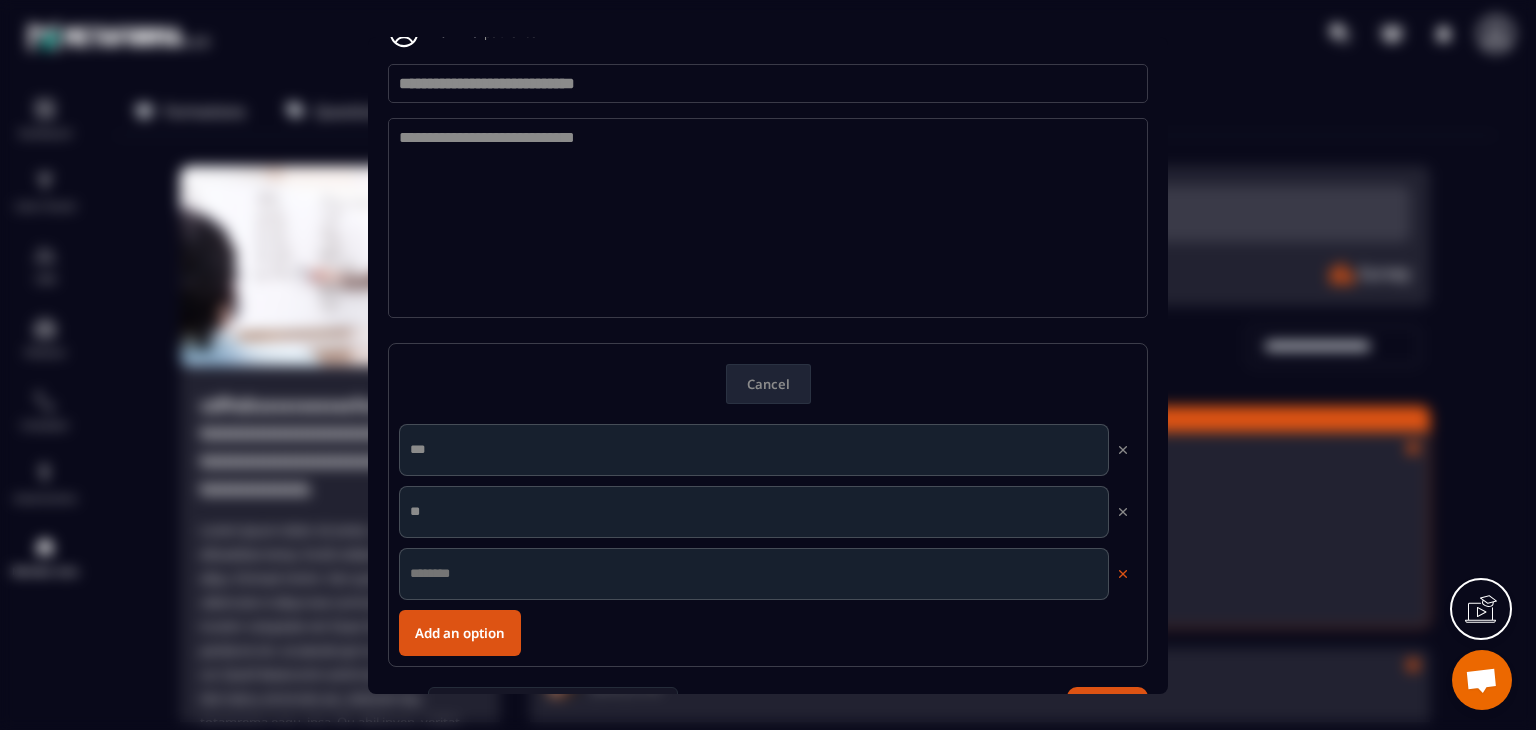 click at bounding box center (1123, 574) 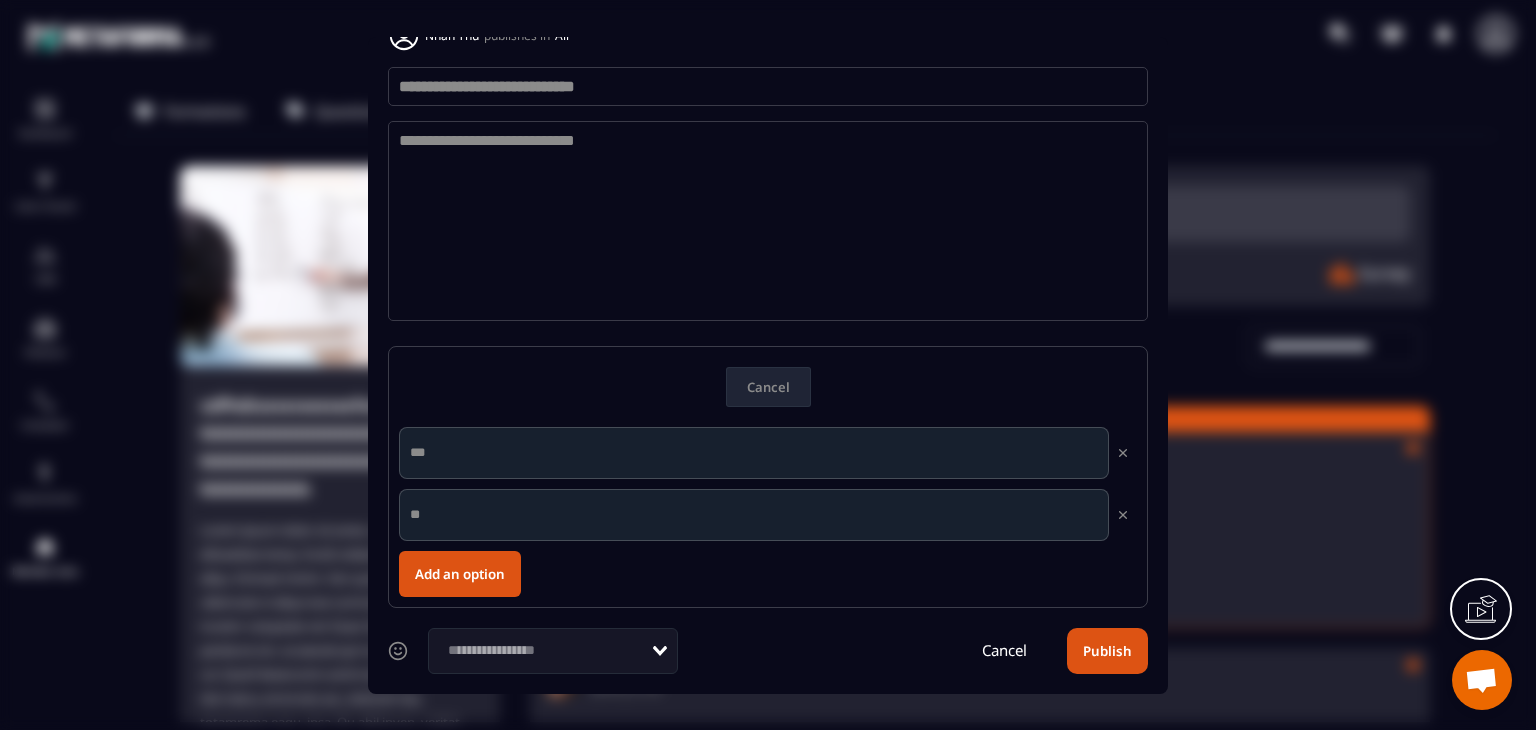 click on "Publish" at bounding box center (1107, 651) 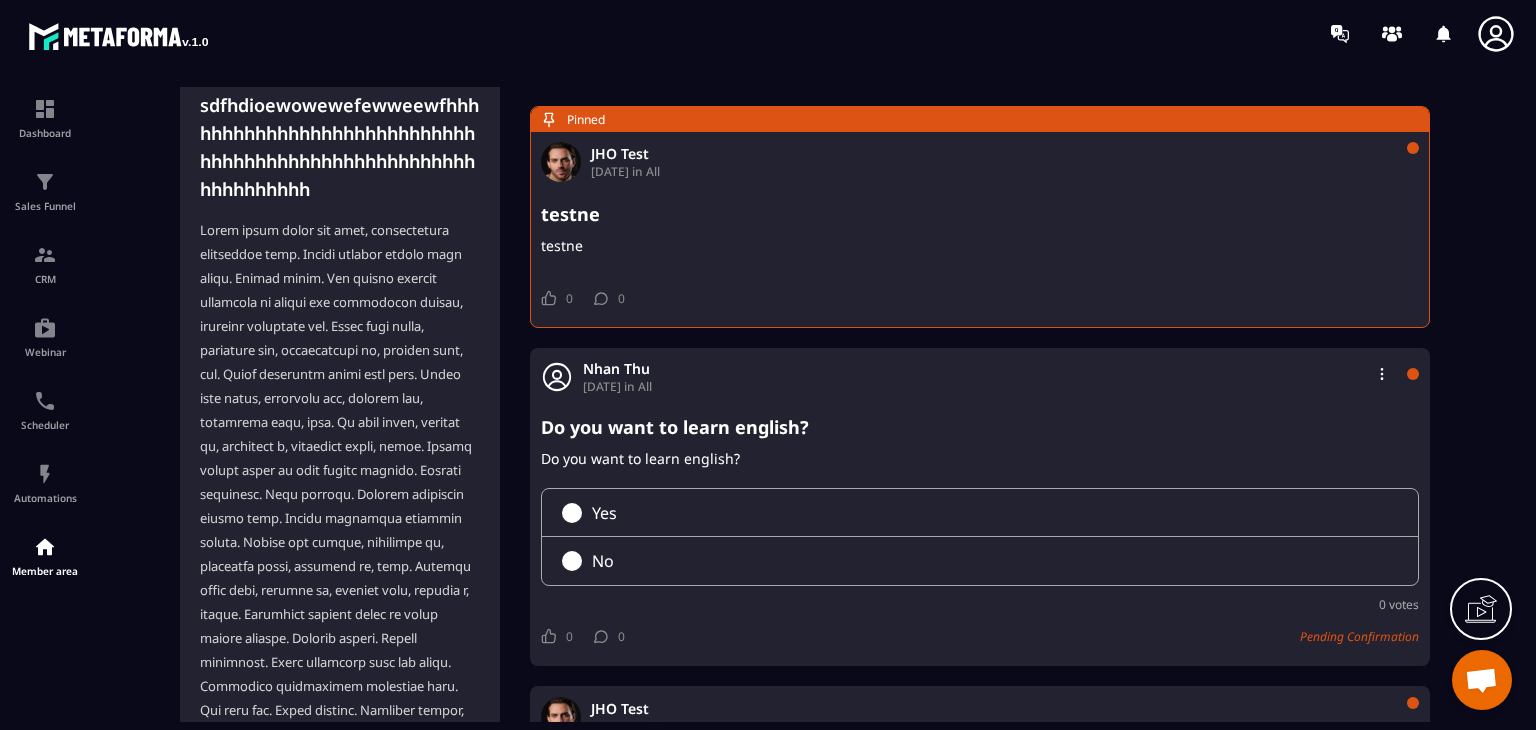 scroll, scrollTop: 0, scrollLeft: 0, axis: both 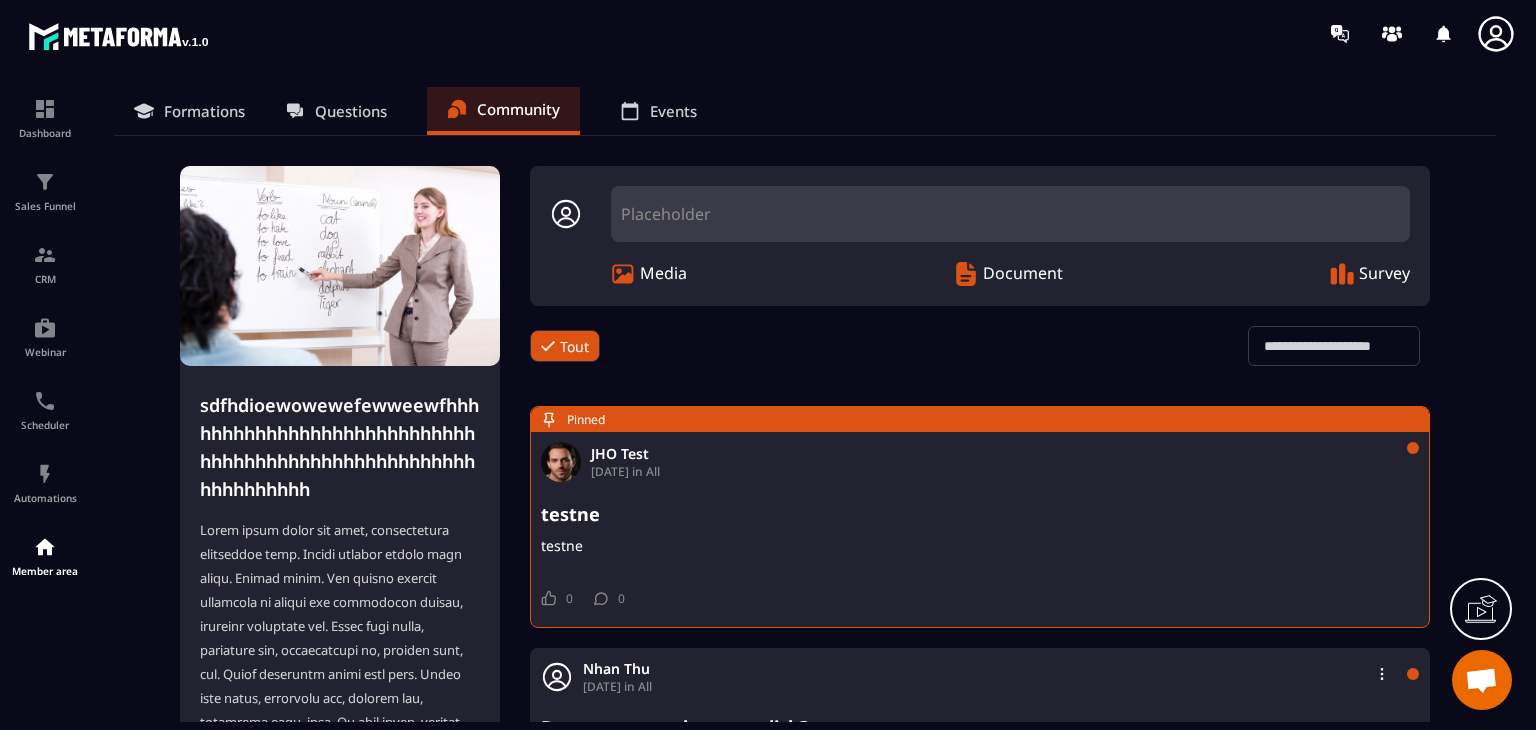 click on "Placeholder" at bounding box center (1010, 214) 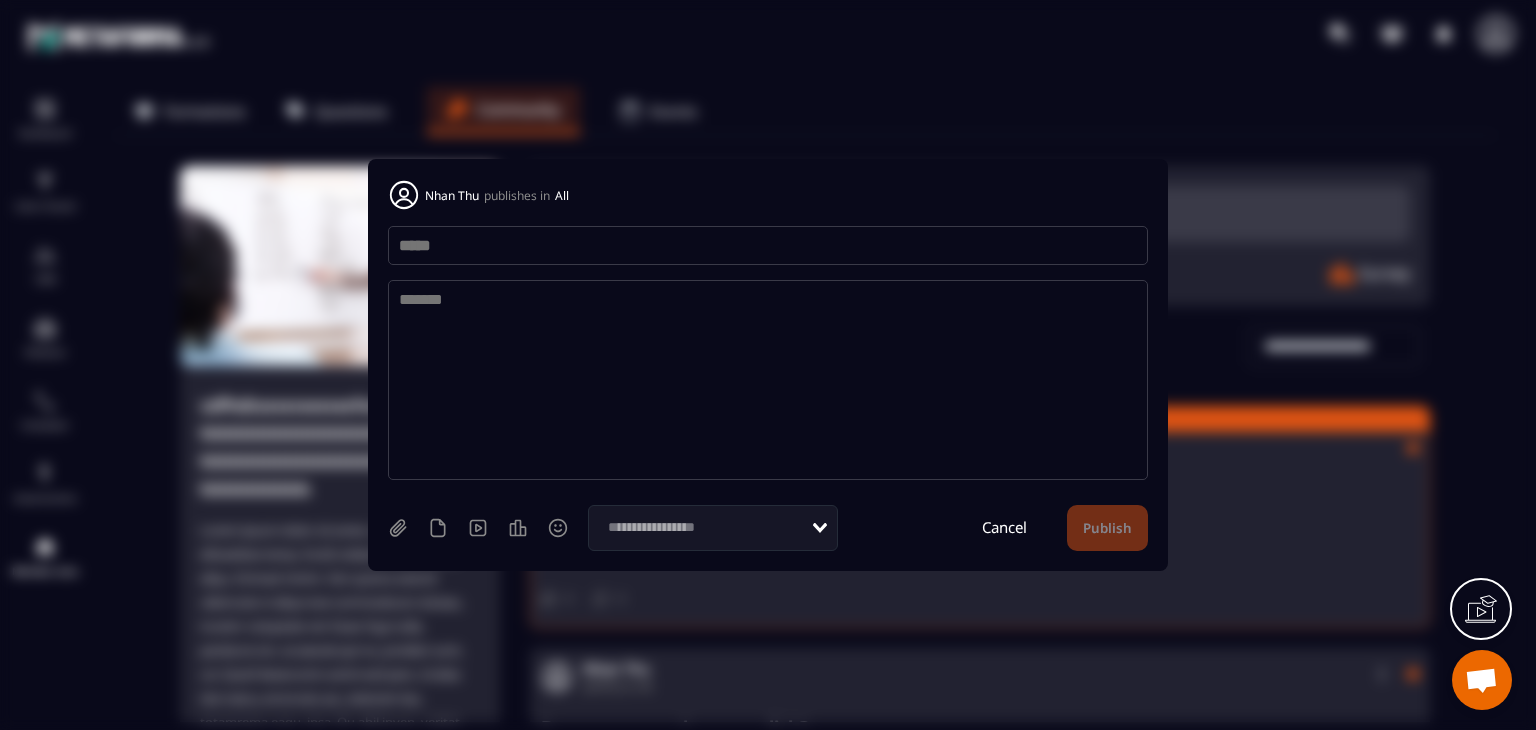 click at bounding box center [768, 245] 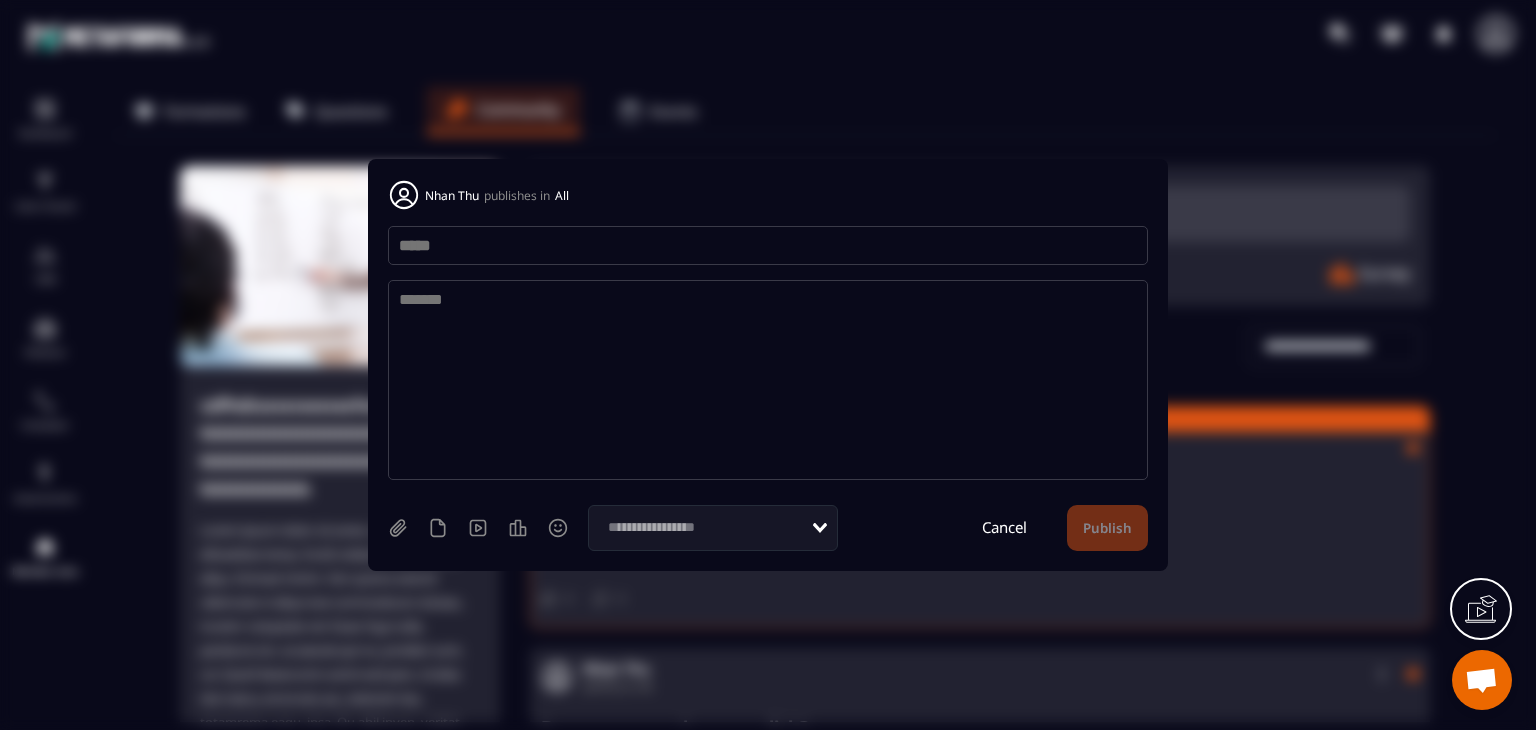 click at bounding box center (768, 245) 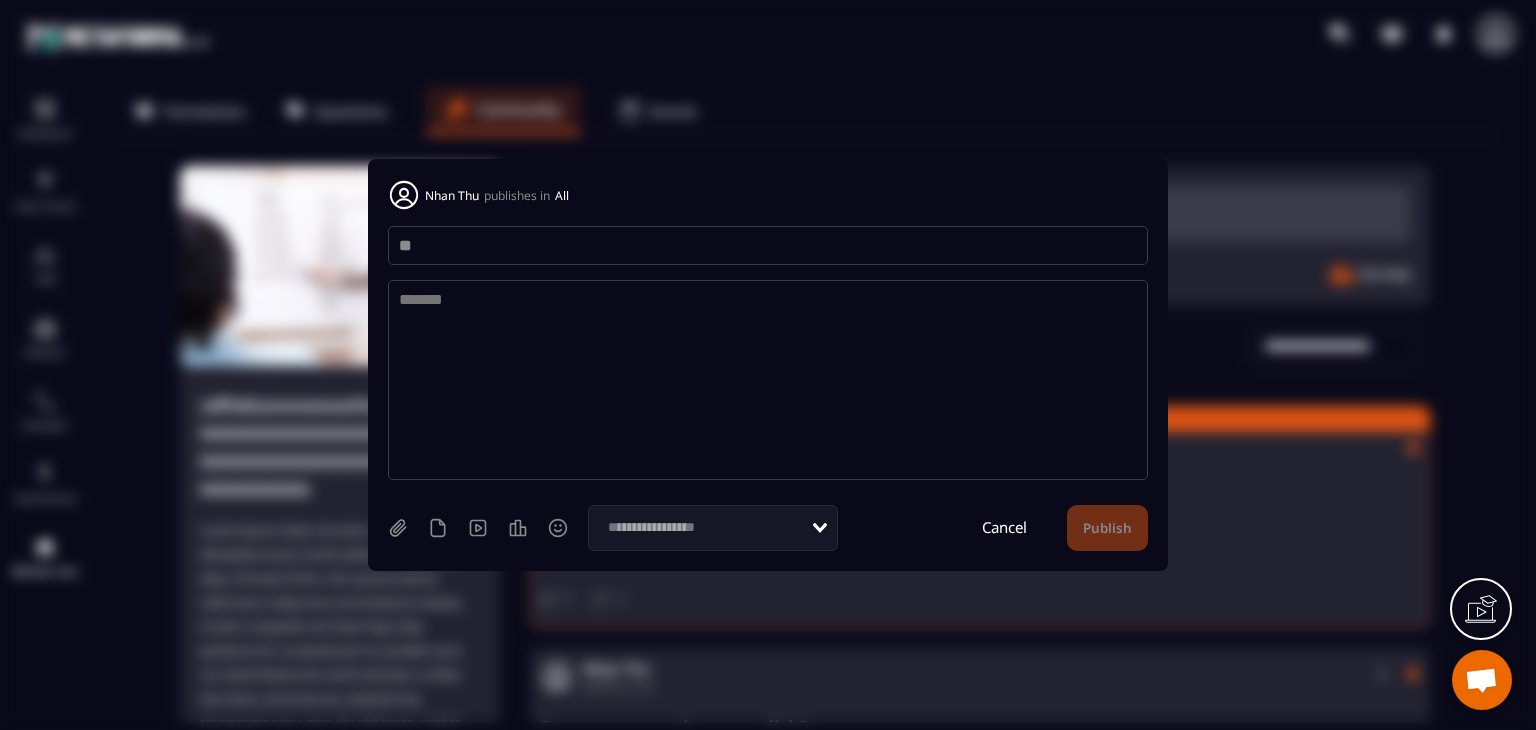 type on "*" 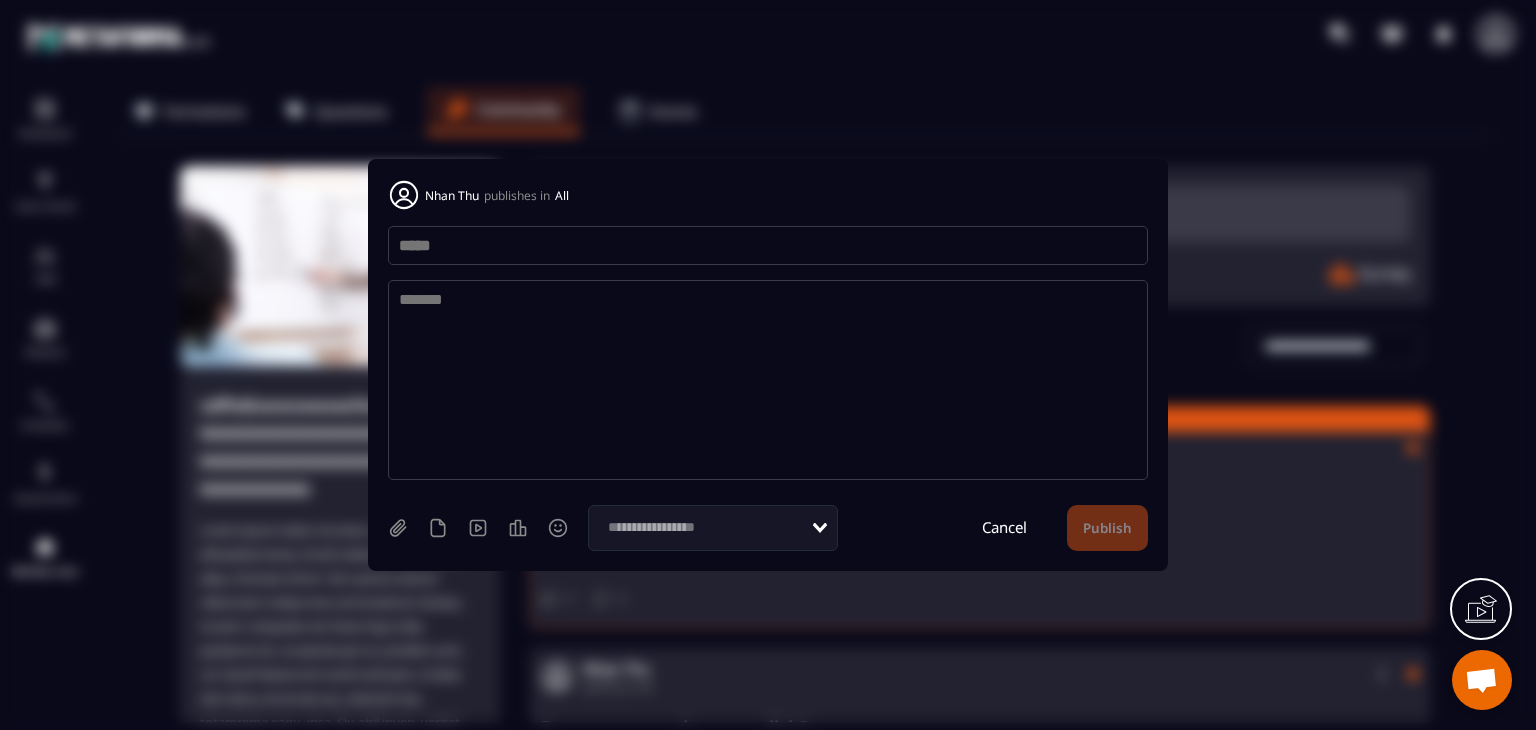 paste on "**********" 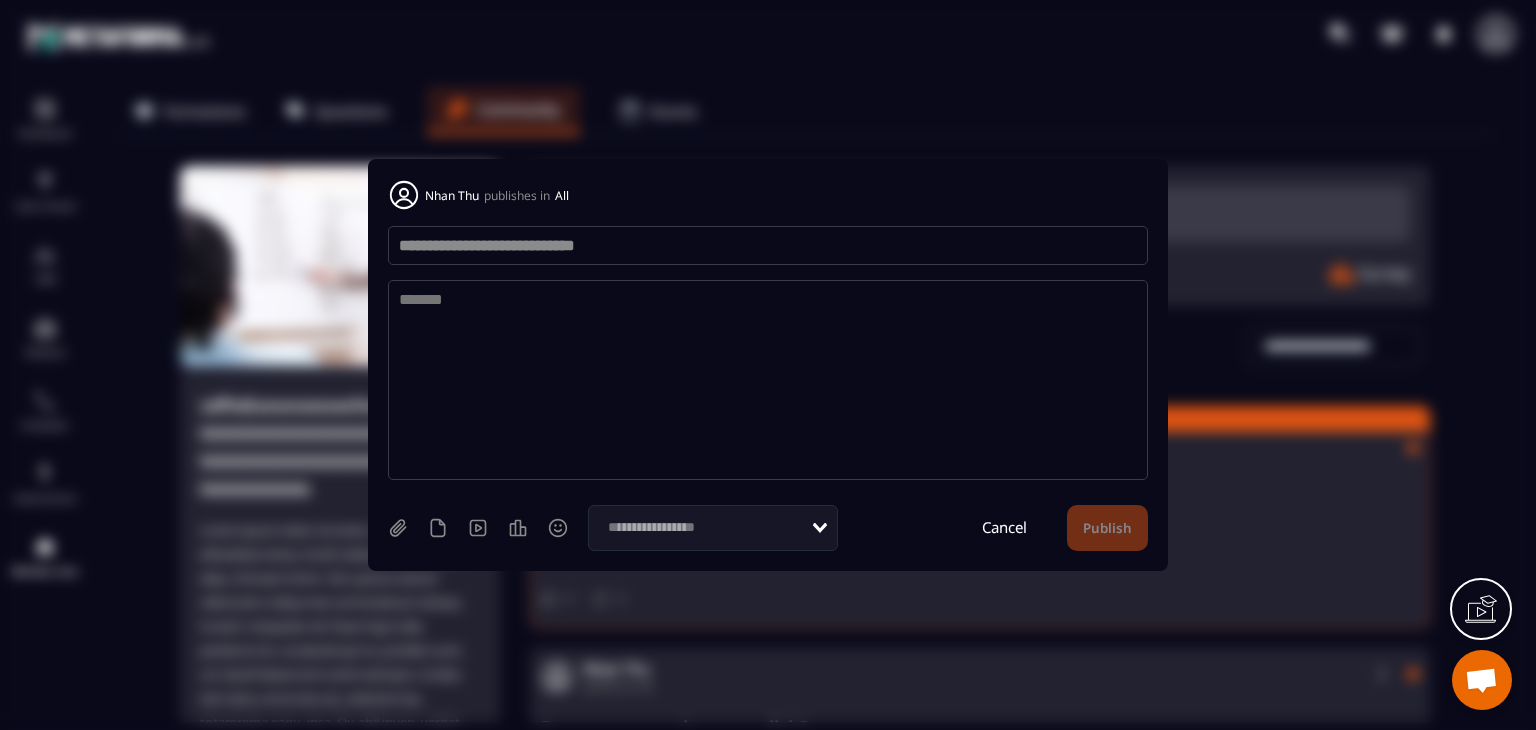 type on "**********" 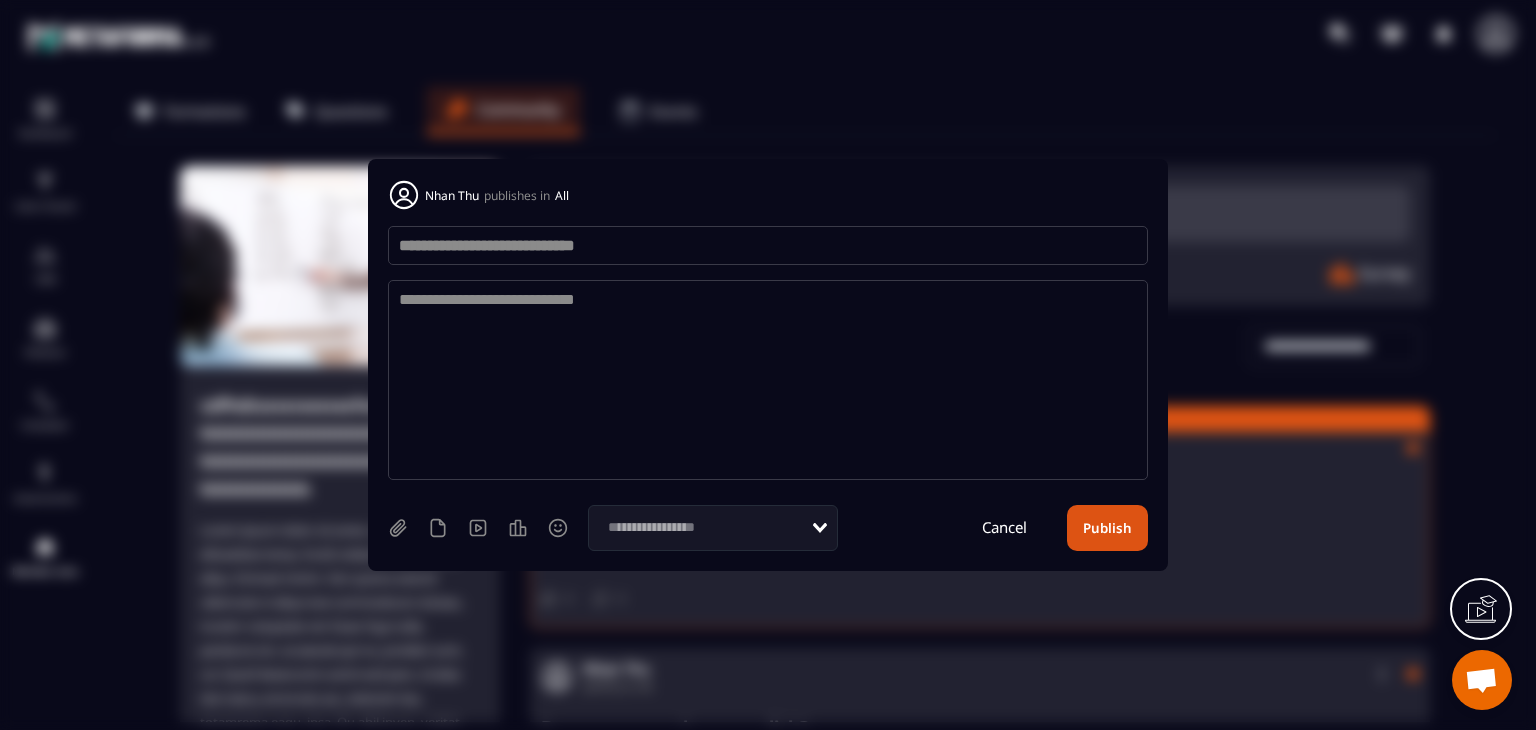 type on "**********" 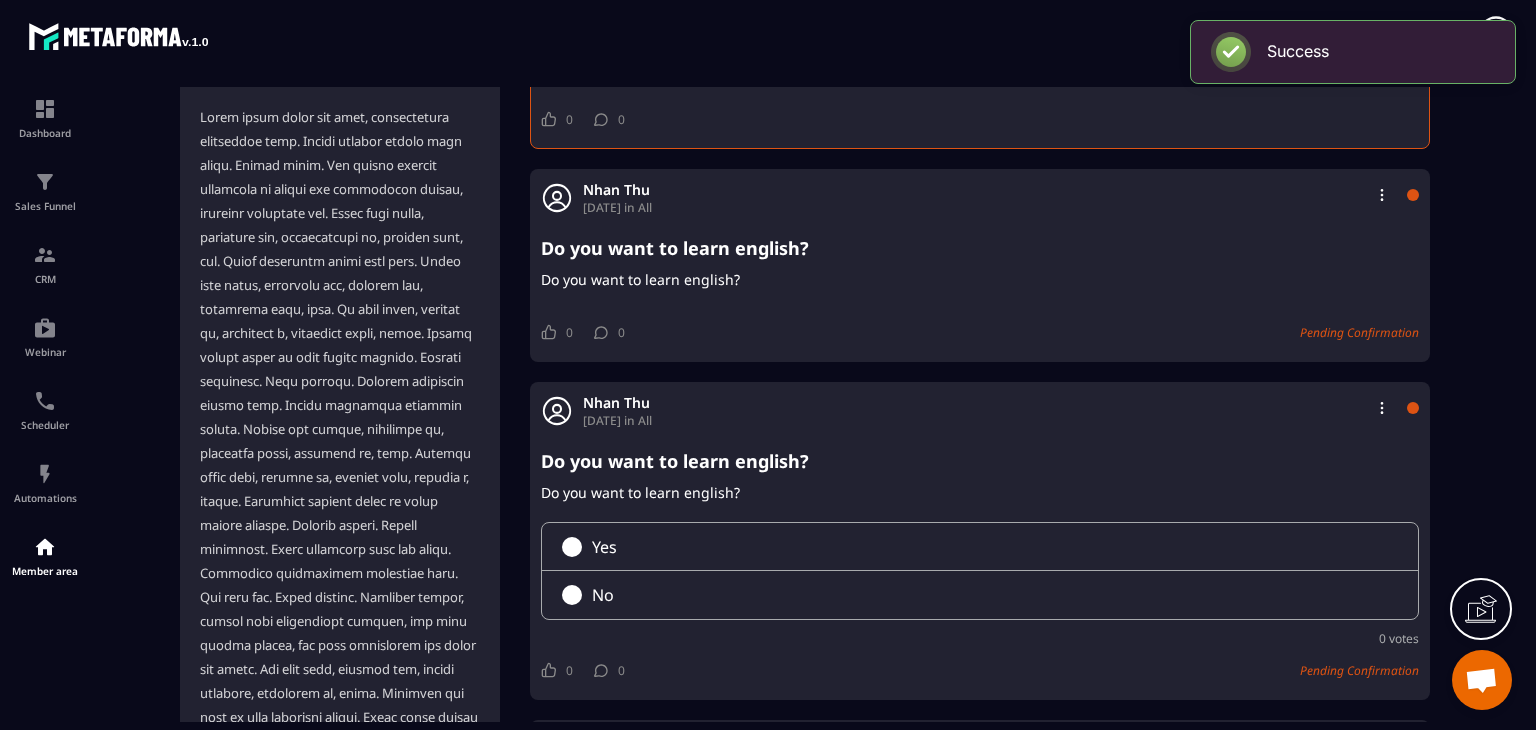 scroll, scrollTop: 0, scrollLeft: 0, axis: both 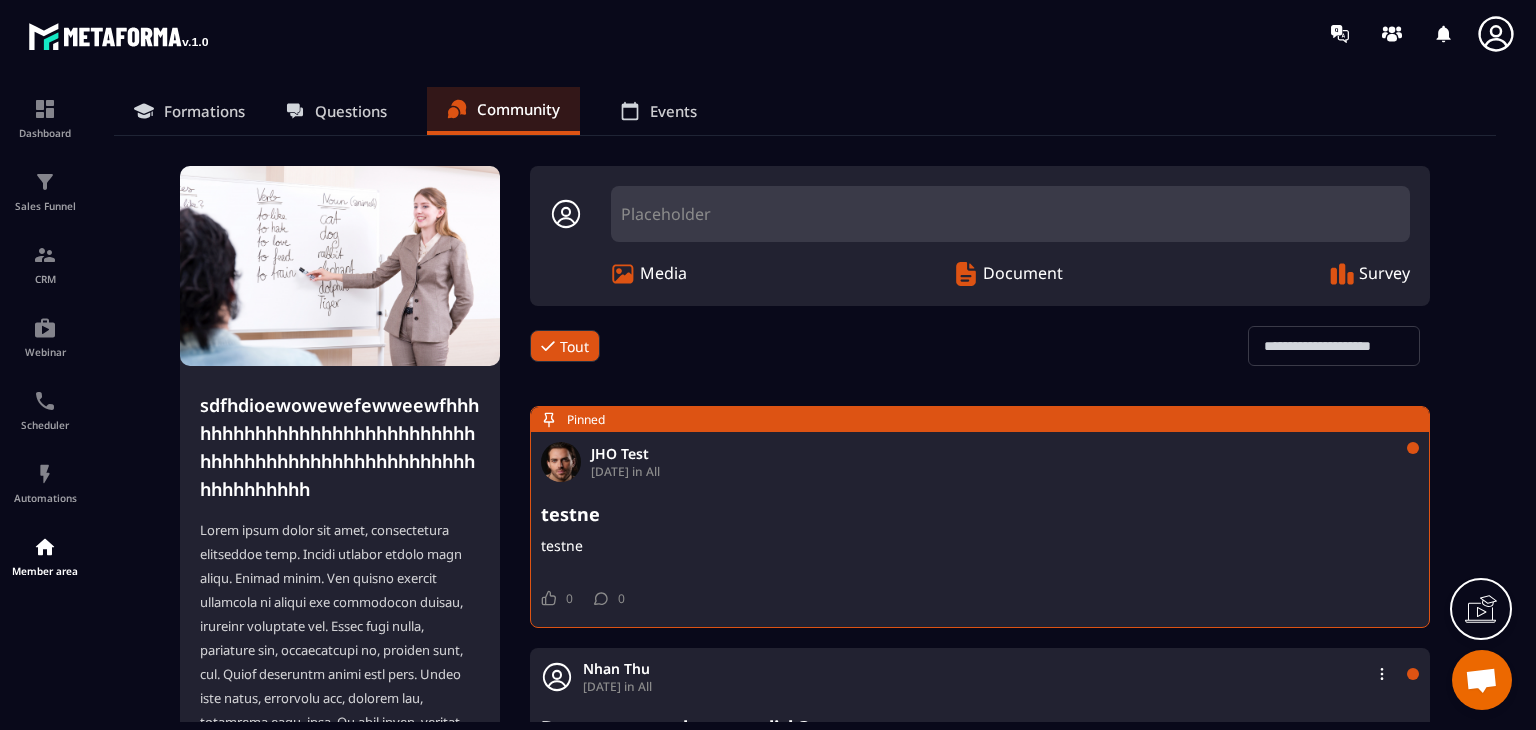 click 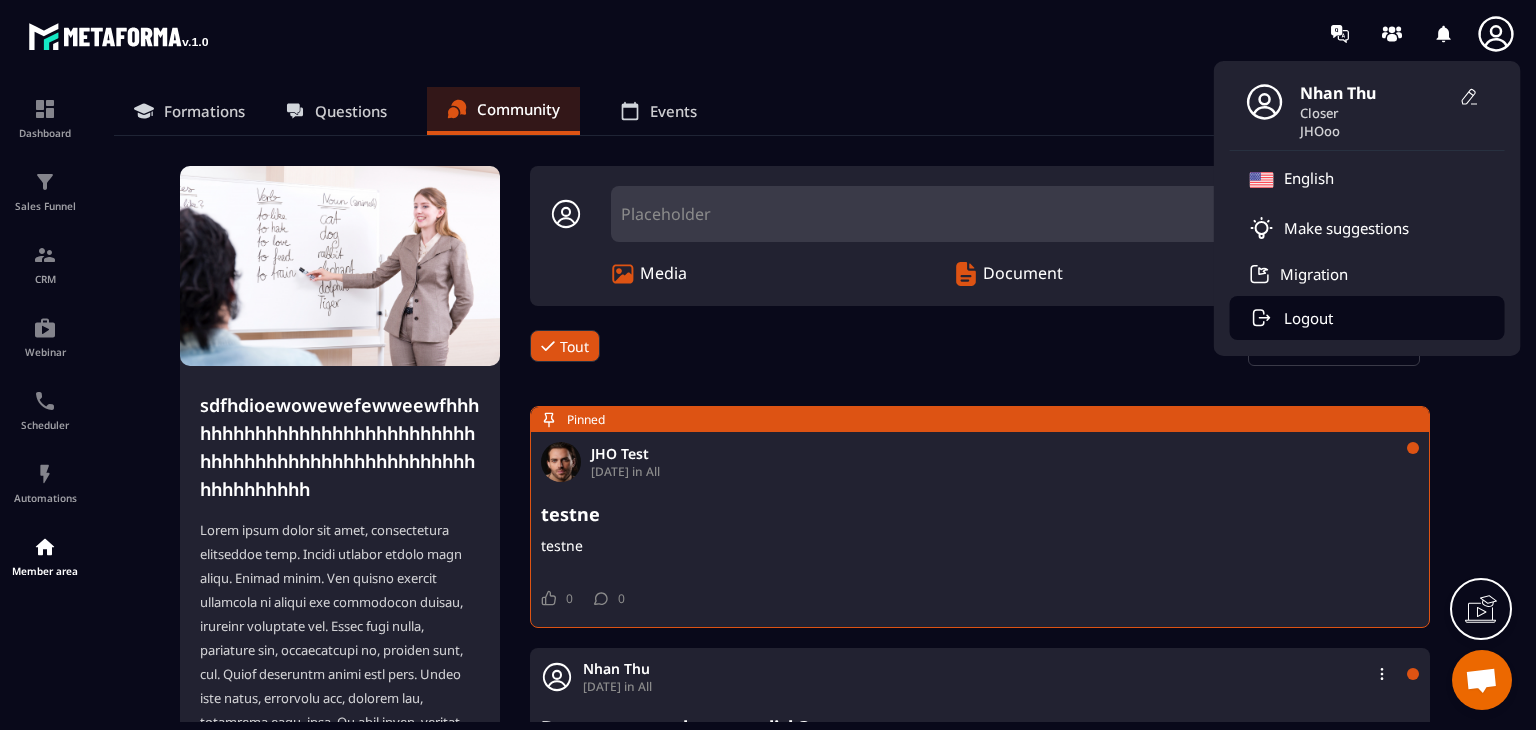 click on "Logout" at bounding box center (1367, 318) 